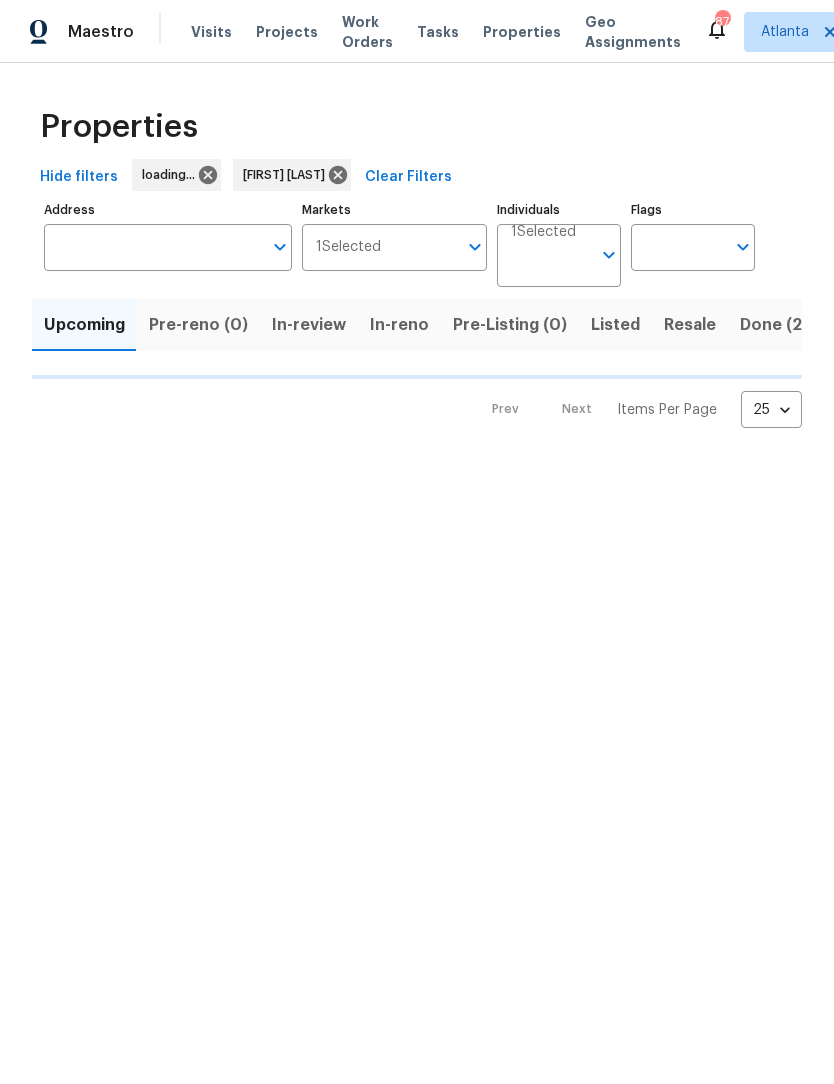 scroll, scrollTop: 0, scrollLeft: 0, axis: both 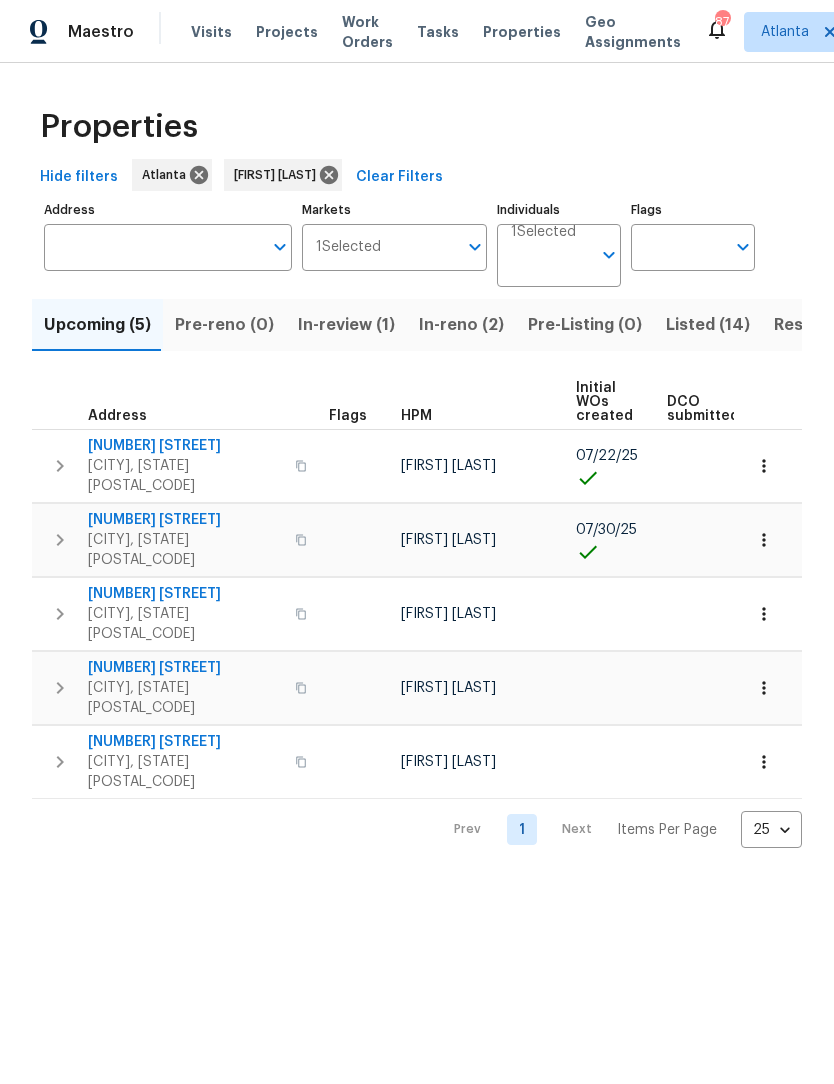 click on "In-reno (2)" at bounding box center (461, 325) 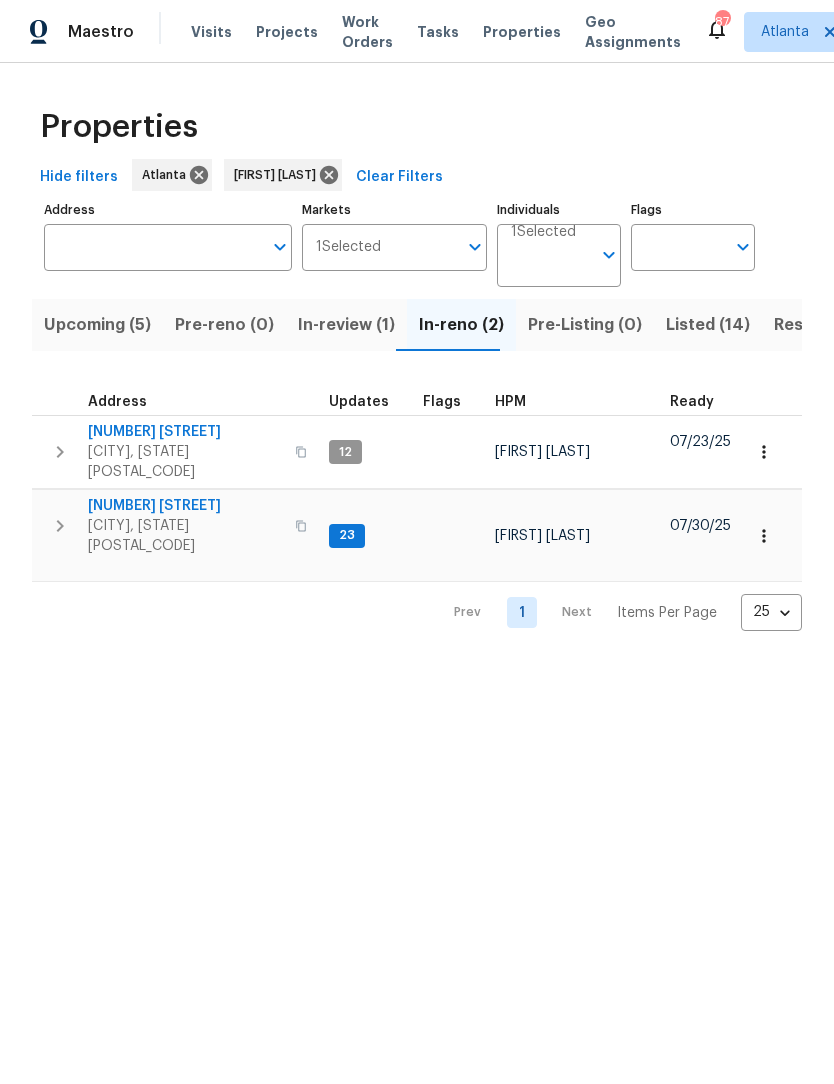 click on "[NUMBER] [STREET]" at bounding box center [185, 432] 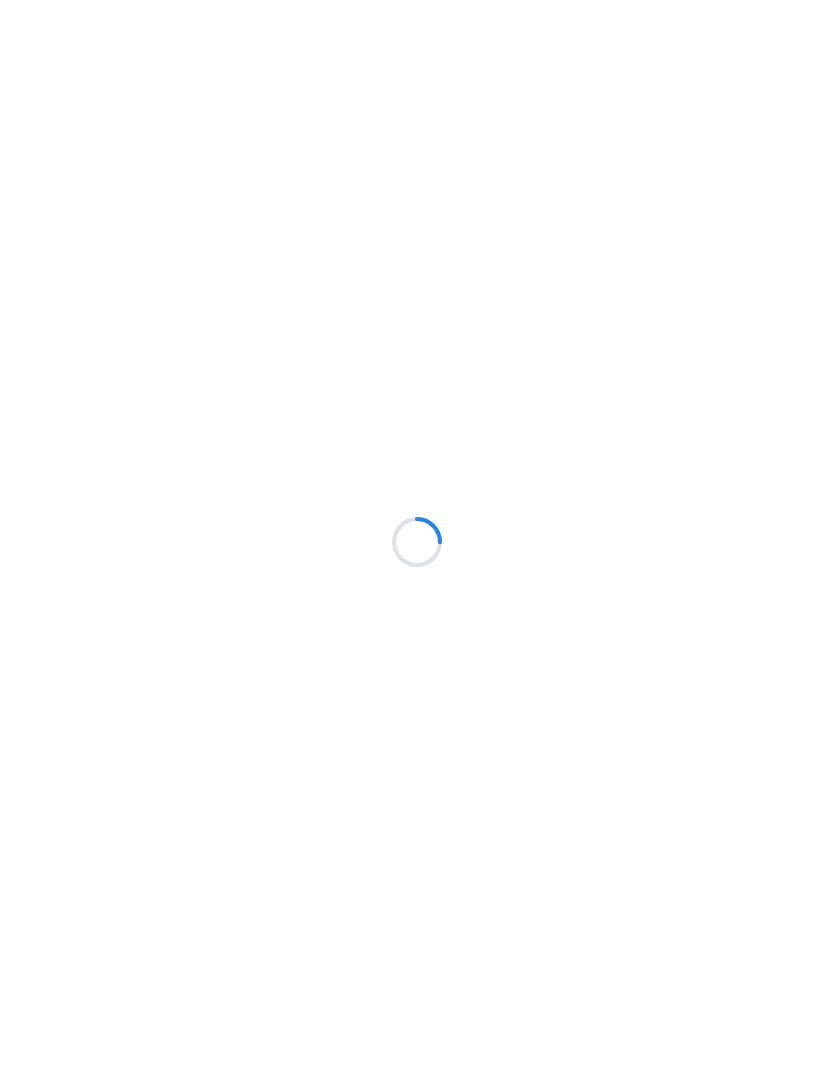 scroll, scrollTop: 0, scrollLeft: 0, axis: both 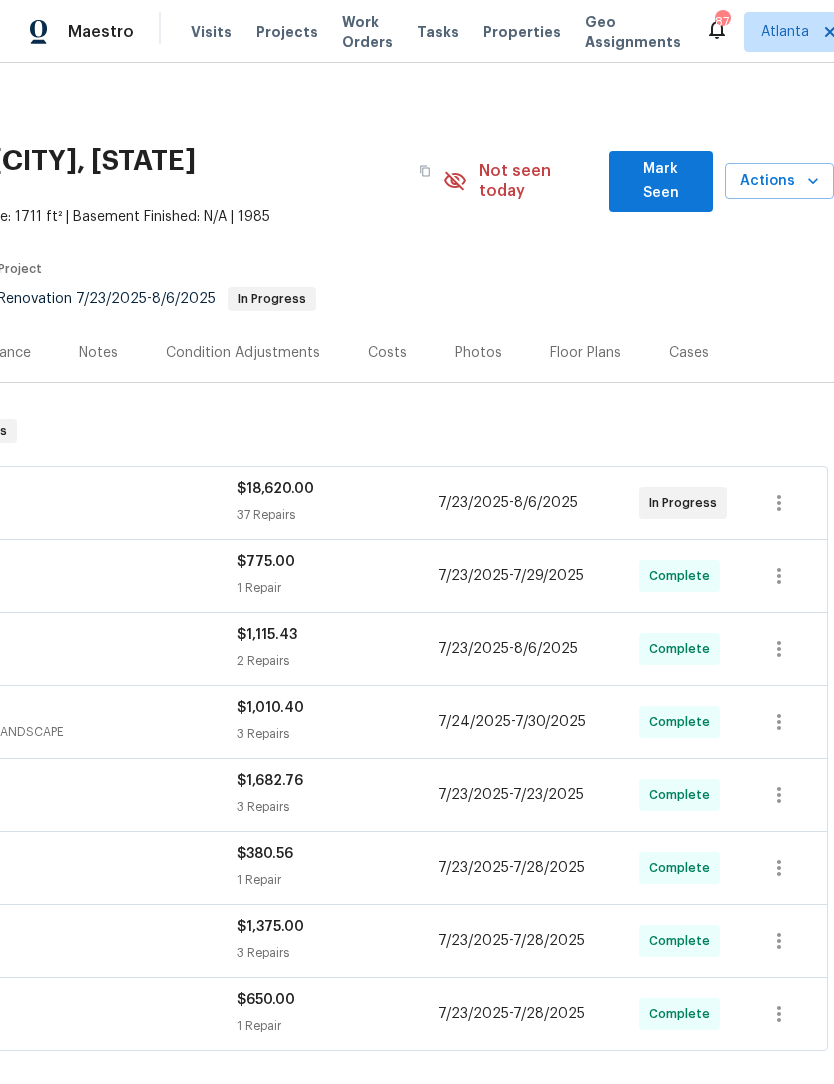 click on "Mark Seen" at bounding box center [661, 181] 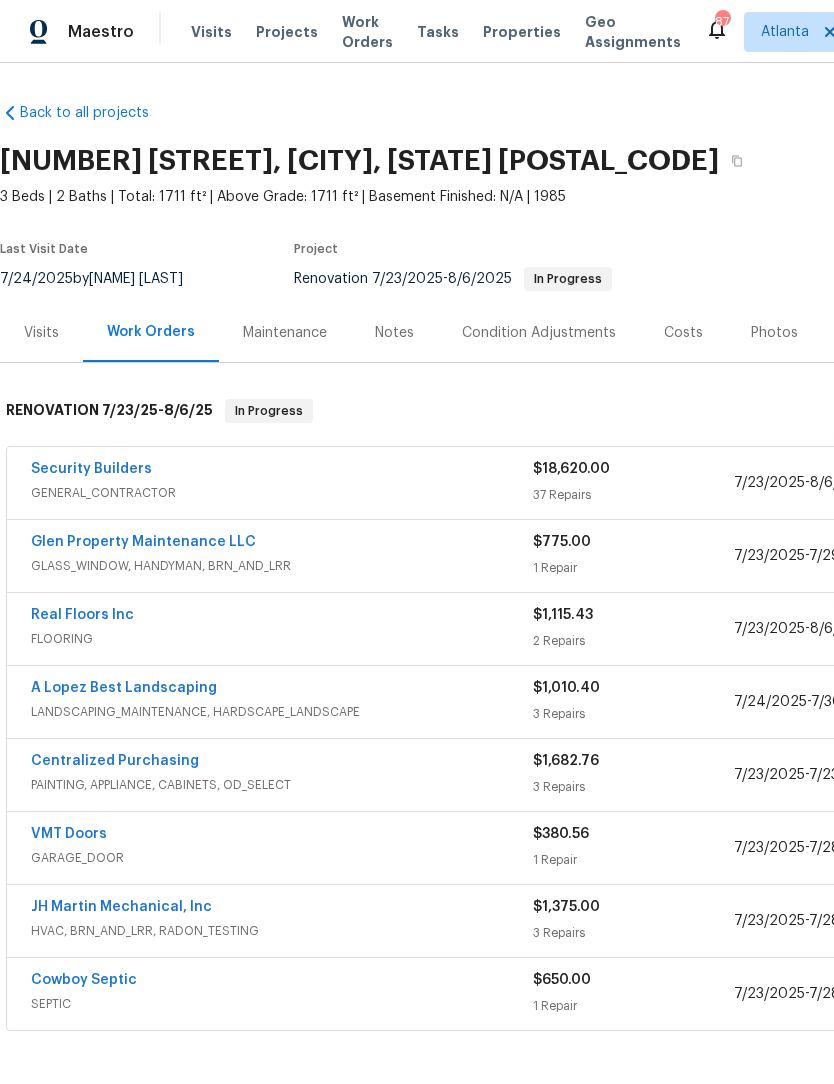 scroll, scrollTop: 0, scrollLeft: 0, axis: both 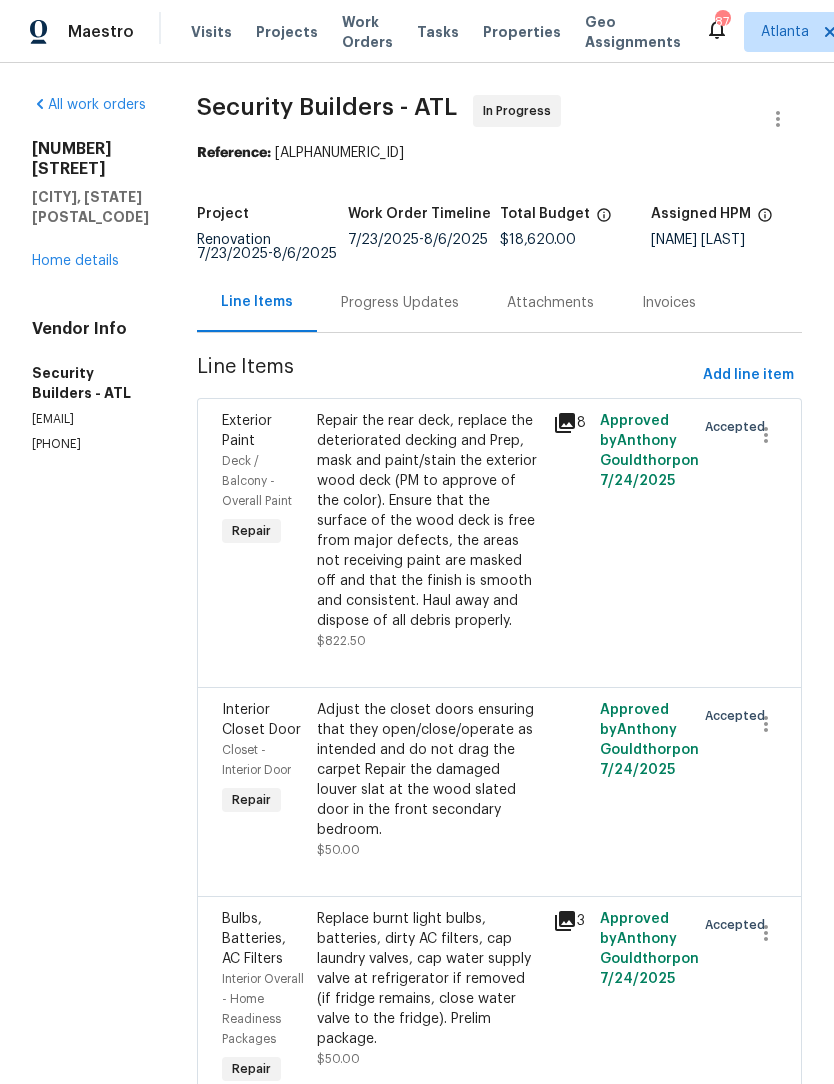 click on "Progress Updates" at bounding box center [400, 302] 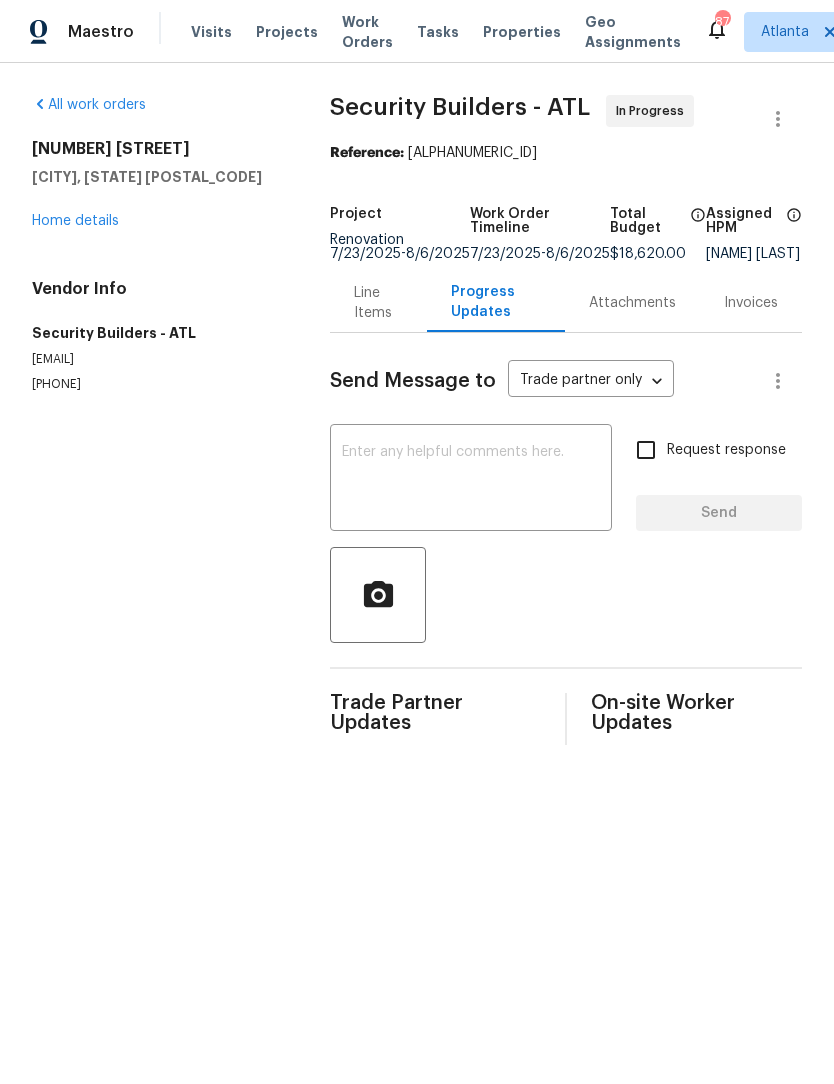 click at bounding box center [471, 480] 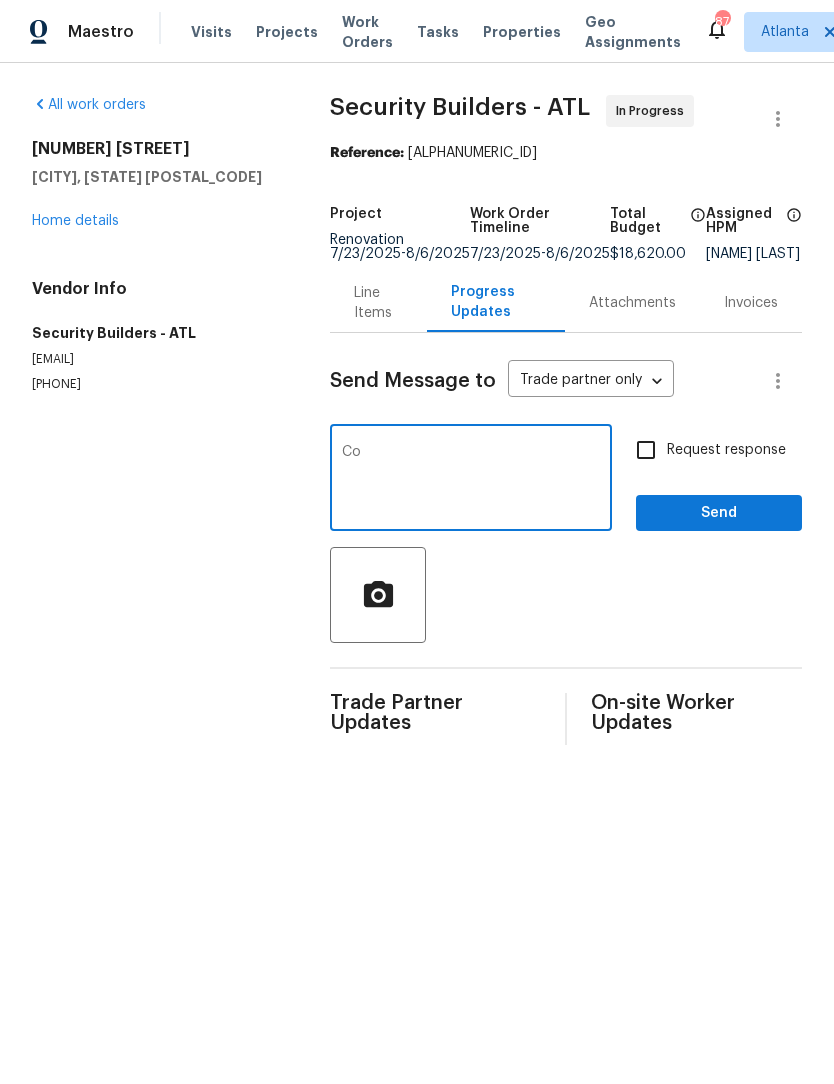 type on "C" 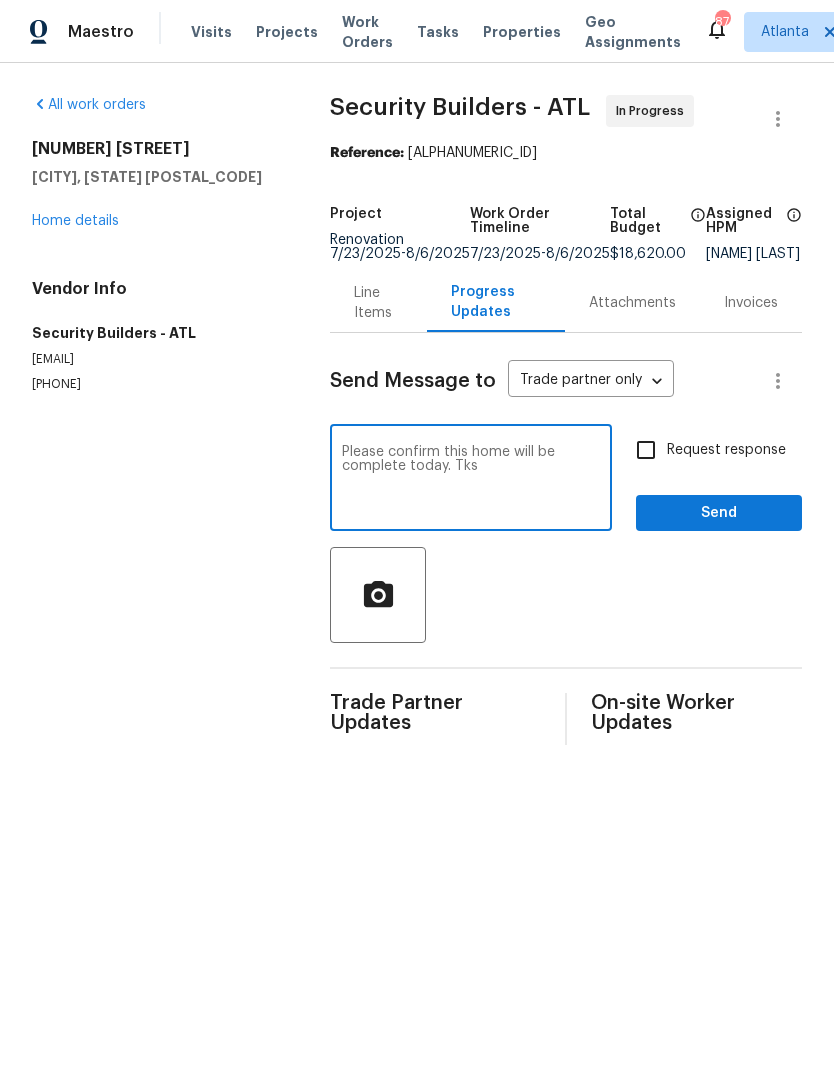 type on "Please confirm this home will be complete today. Tks" 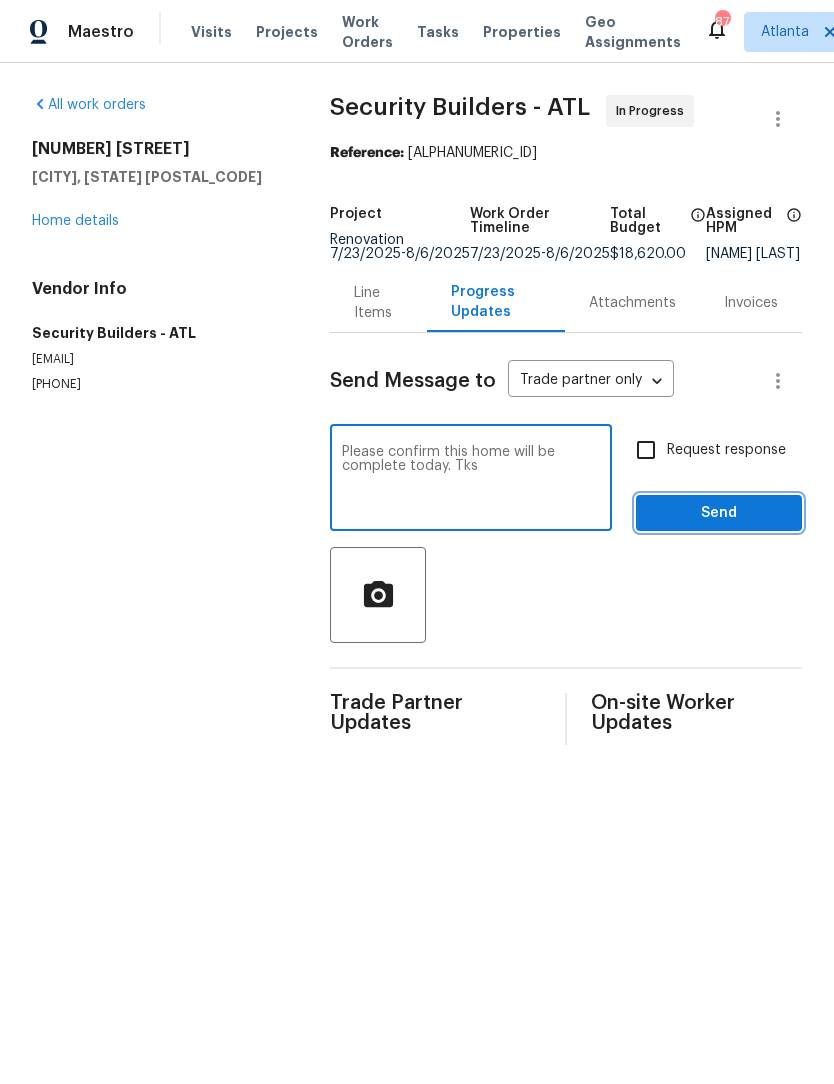 click on "Send" at bounding box center [719, 513] 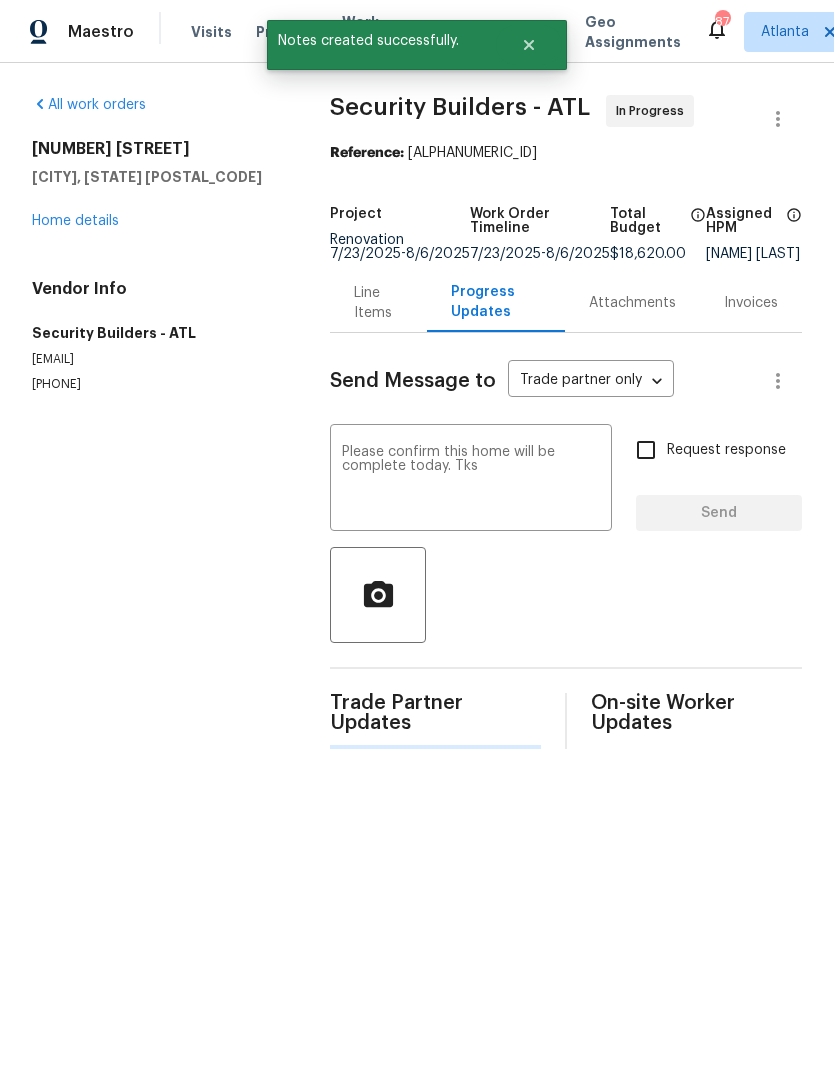 type 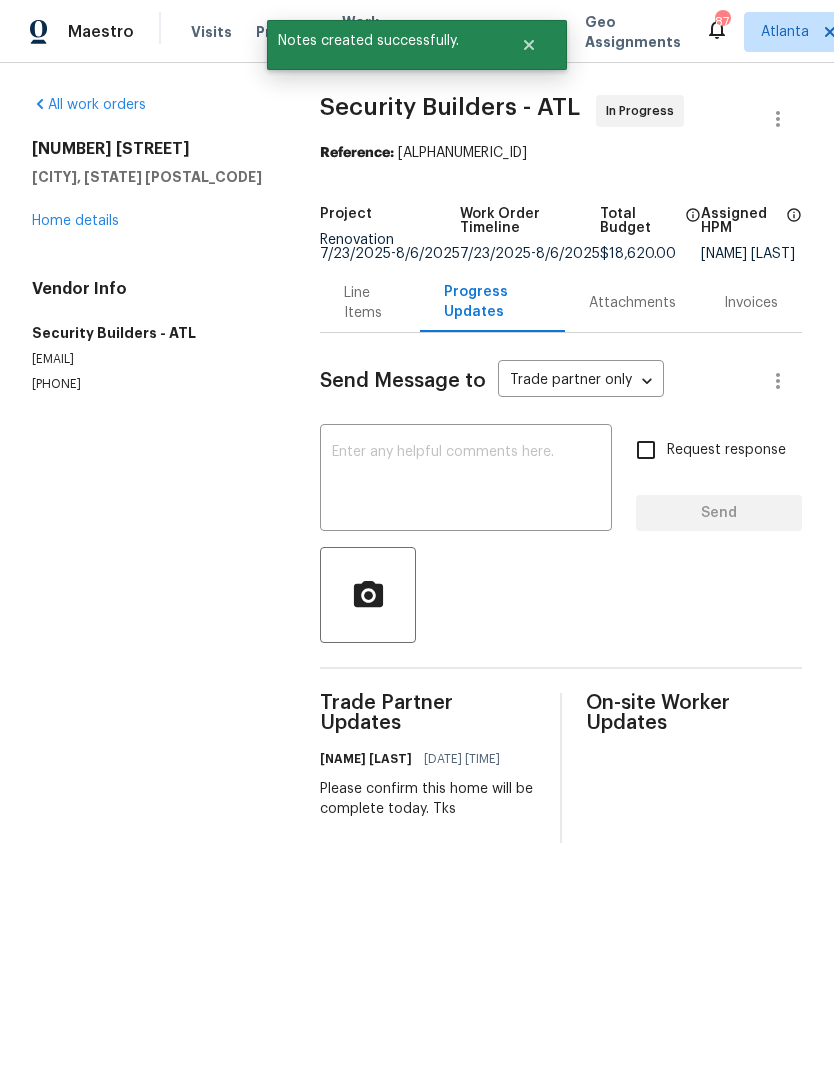 click on "Home details" at bounding box center [75, 221] 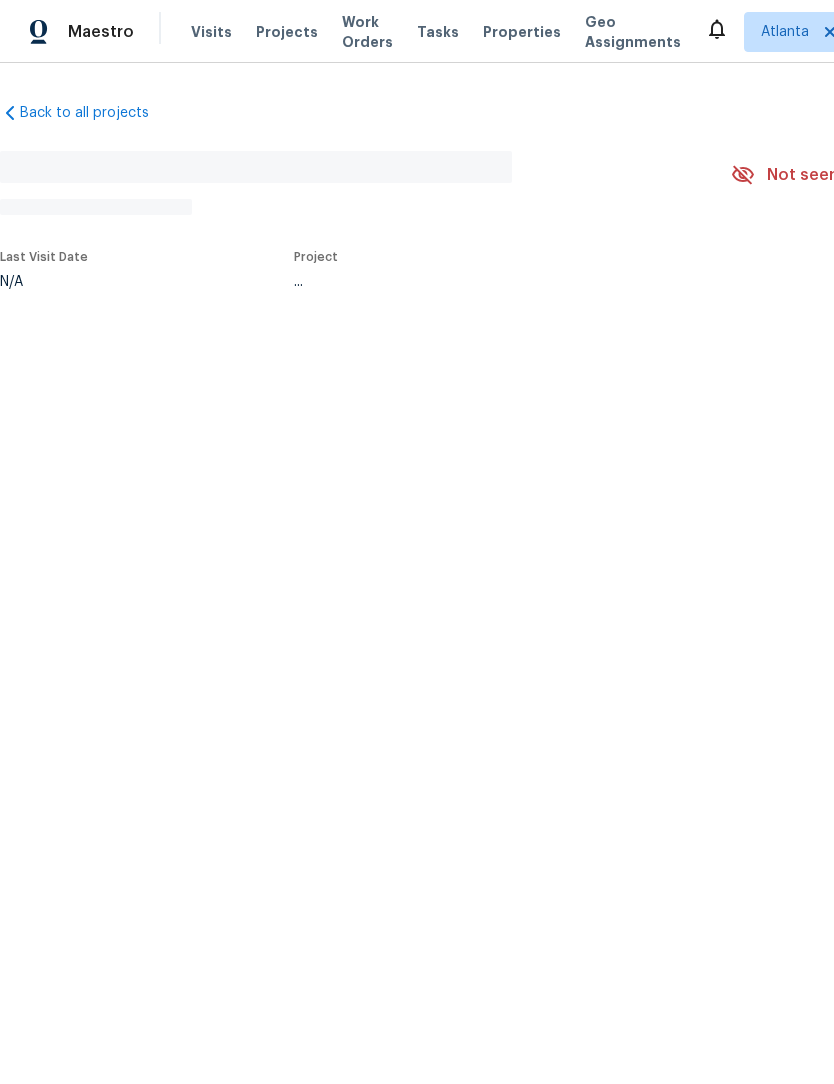 scroll, scrollTop: 0, scrollLeft: 0, axis: both 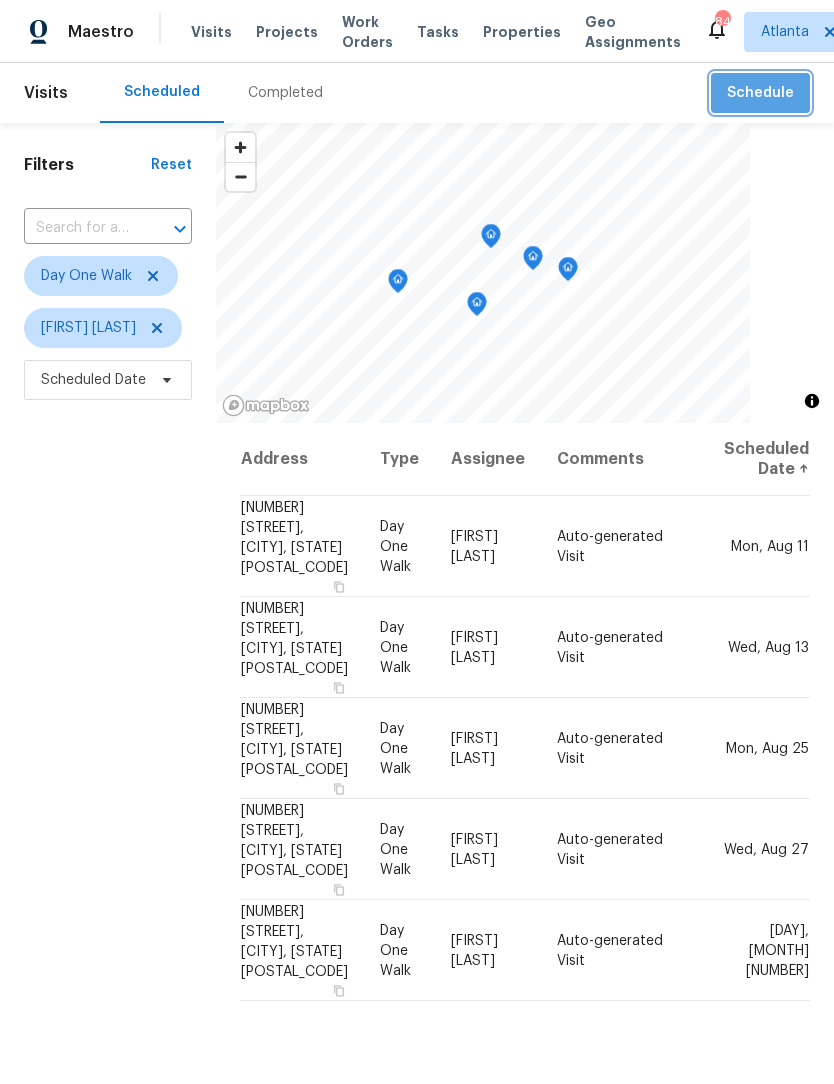 click on "Schedule" at bounding box center (760, 93) 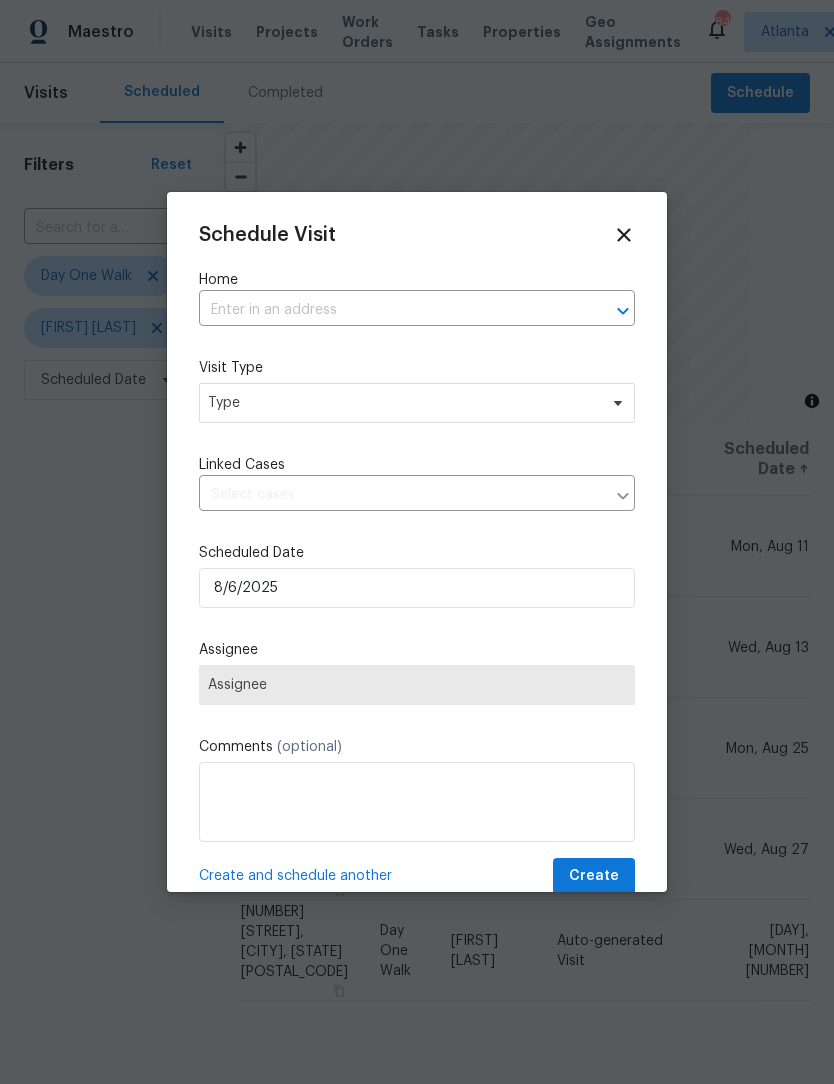 click at bounding box center [389, 310] 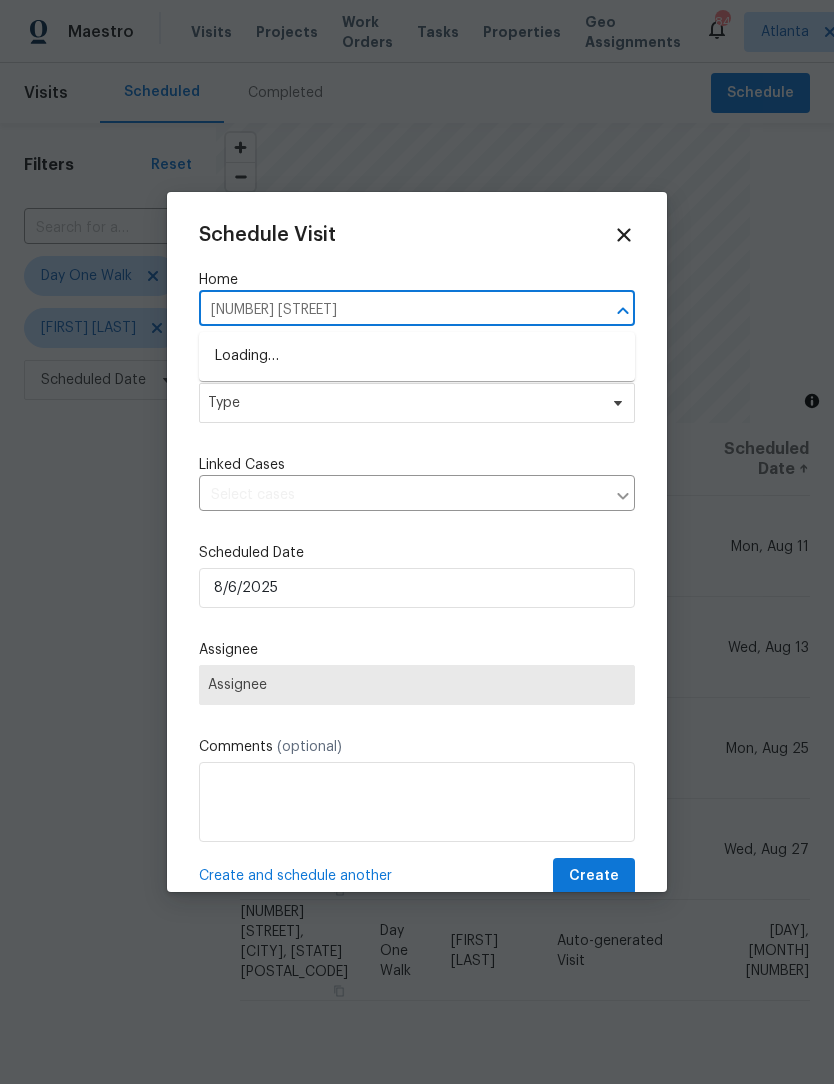 type on "670 spring" 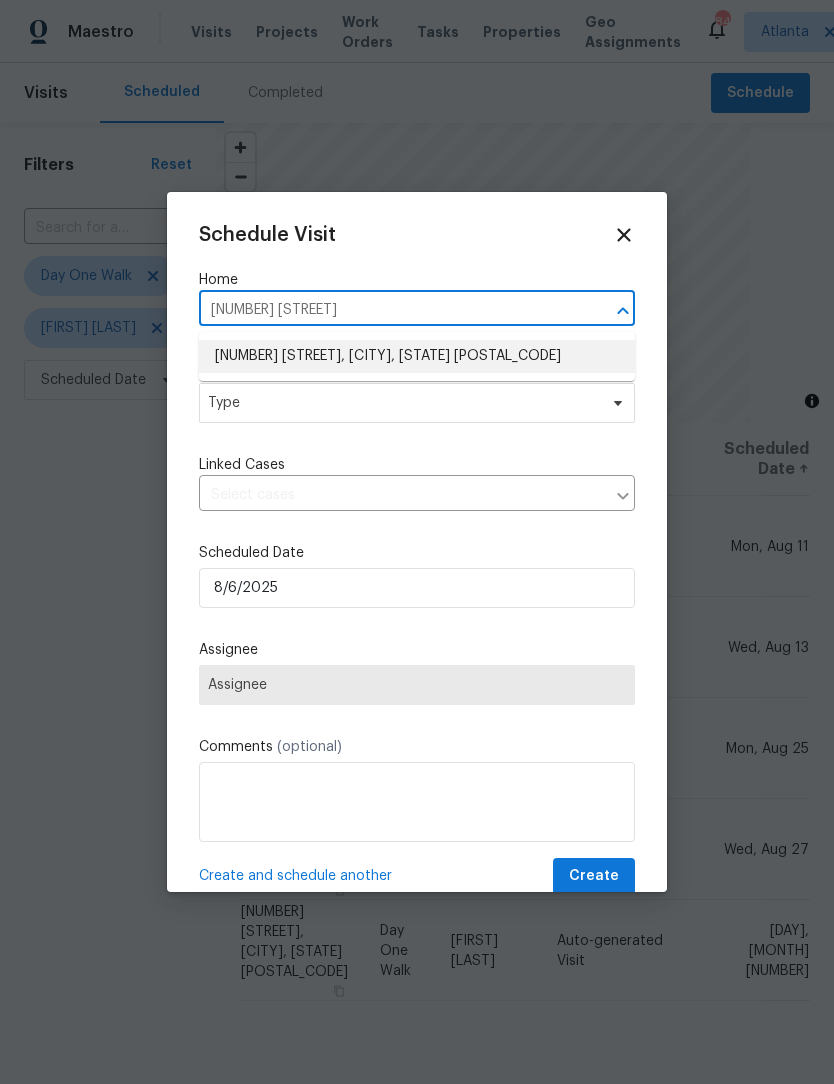 click on "[NUMBER] [STREET], [CITY], [STATE] [POSTAL_CODE]" at bounding box center [417, 356] 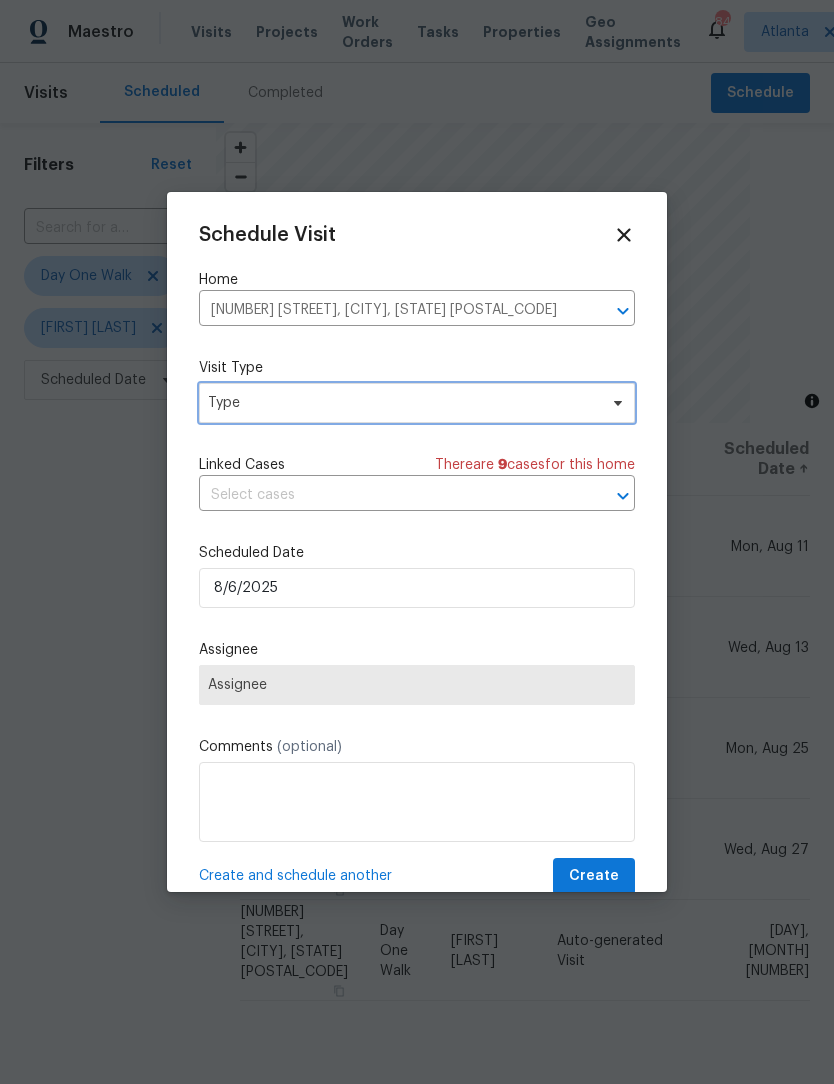 click 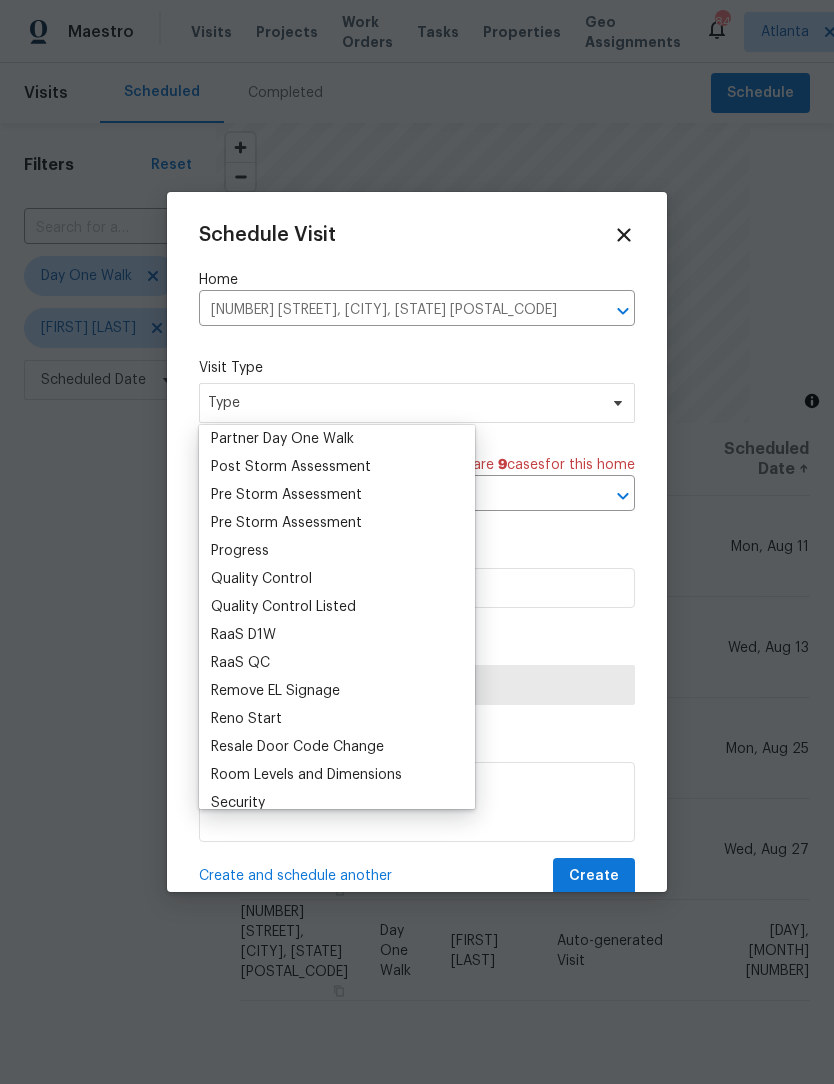 scroll, scrollTop: 1252, scrollLeft: 0, axis: vertical 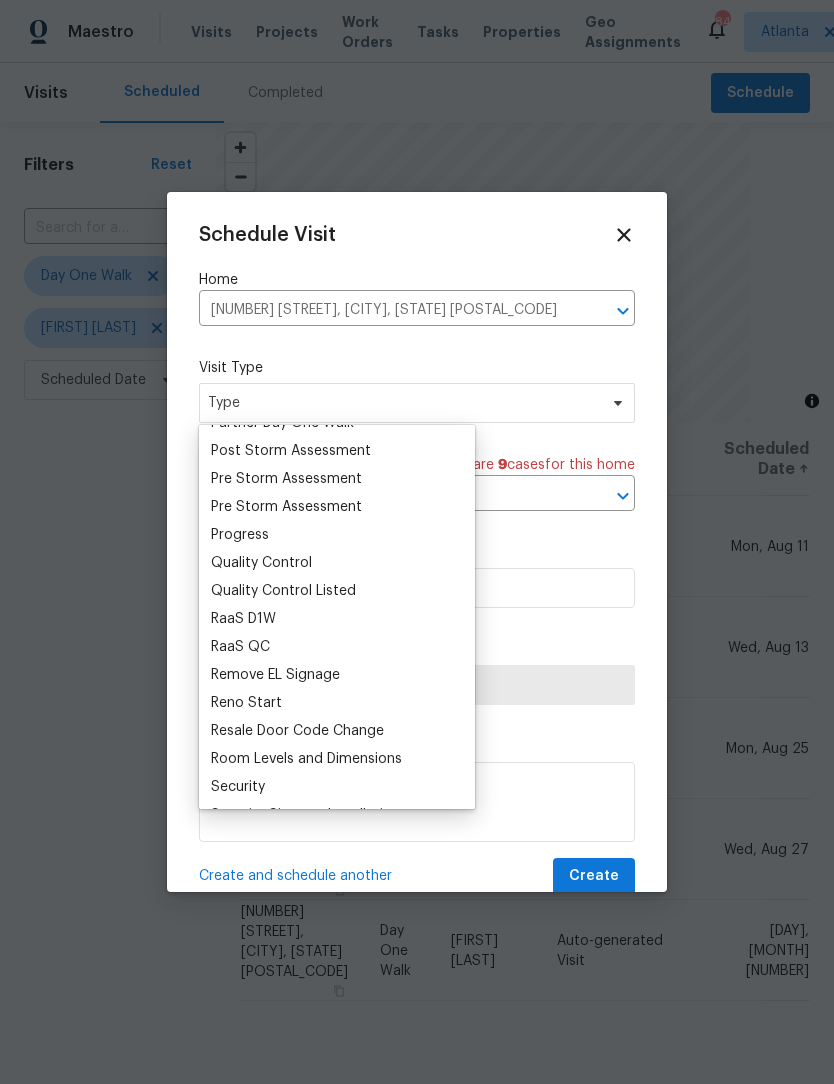 click on "Progress" at bounding box center [240, 535] 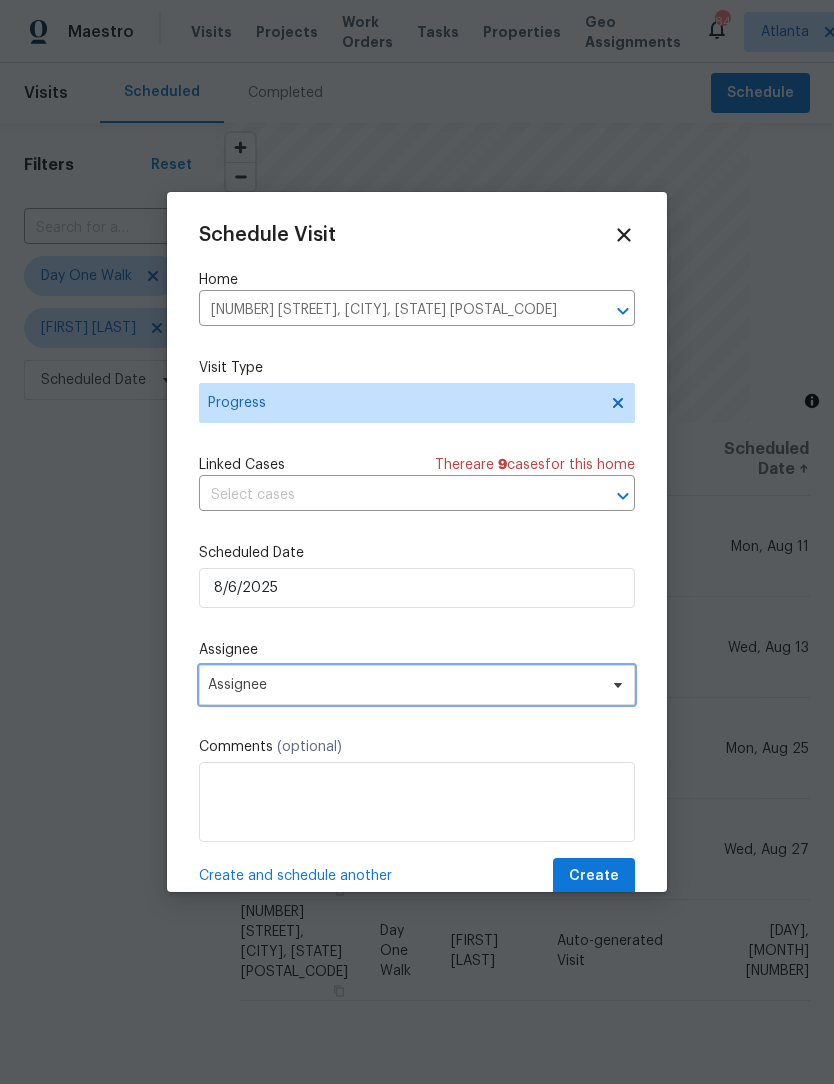 click on "Assignee" at bounding box center [417, 685] 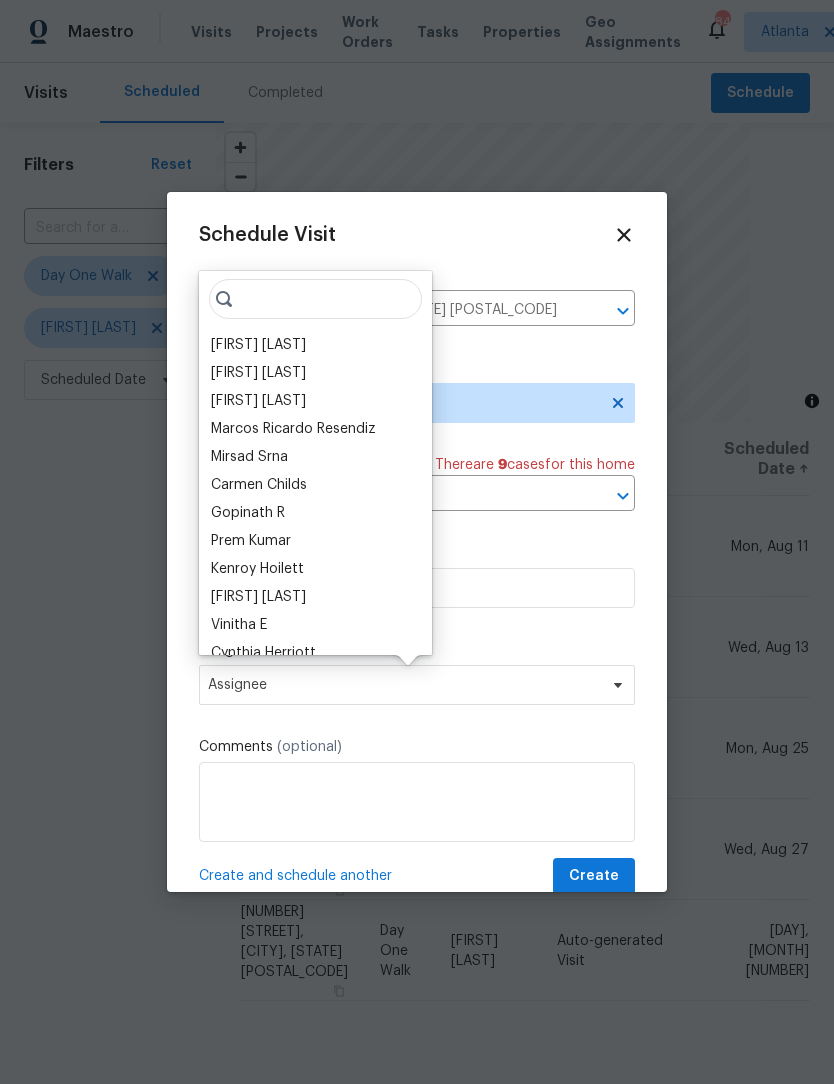 click on "[FIRST] [LAST]" at bounding box center [258, 345] 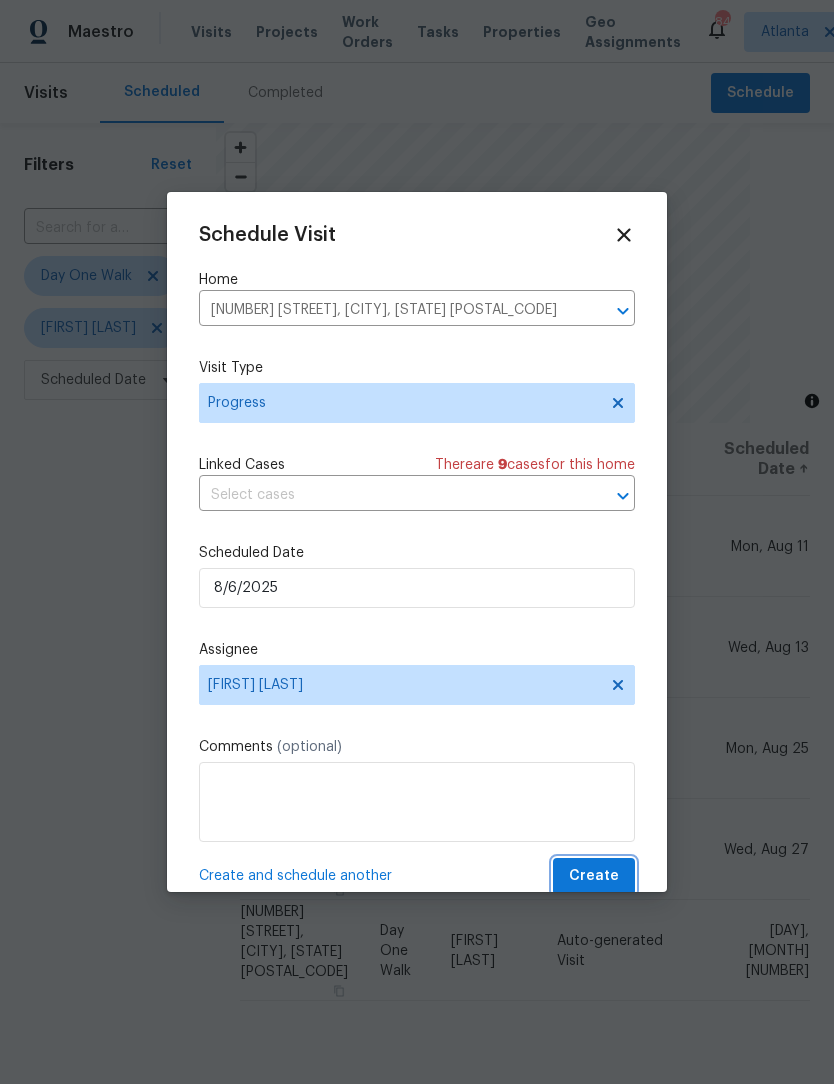 click on "Create" at bounding box center [594, 876] 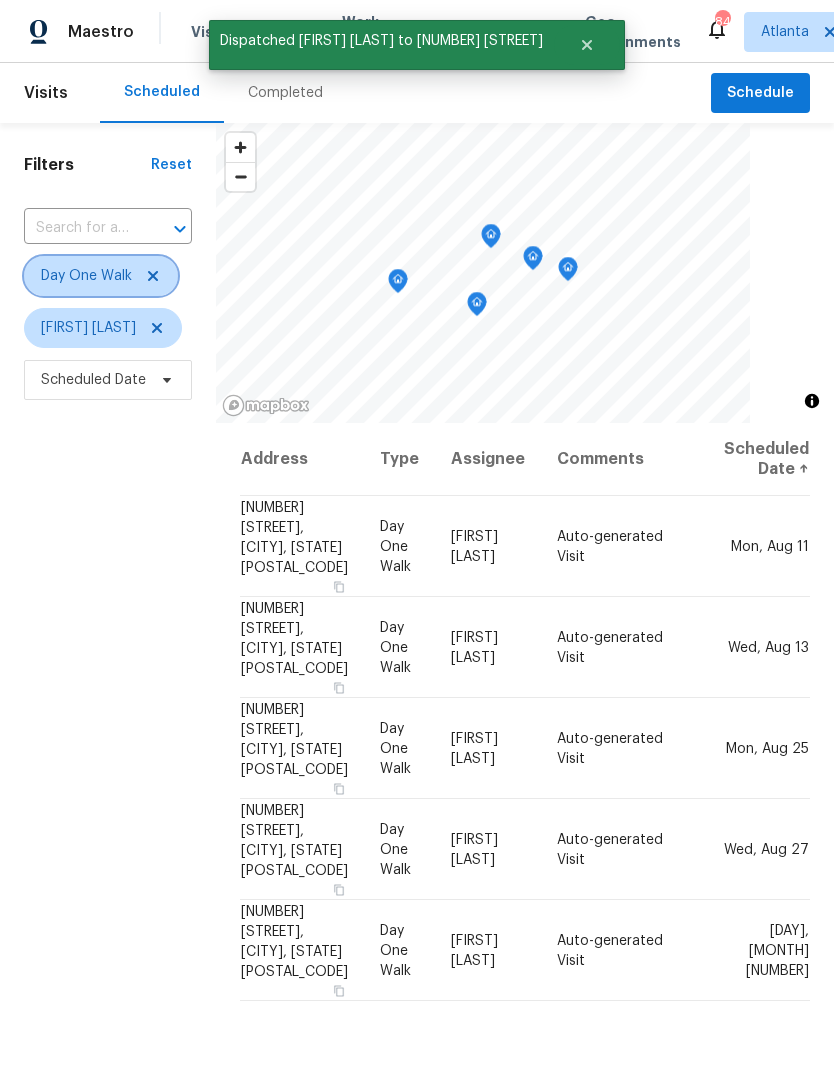 click at bounding box center (150, 276) 